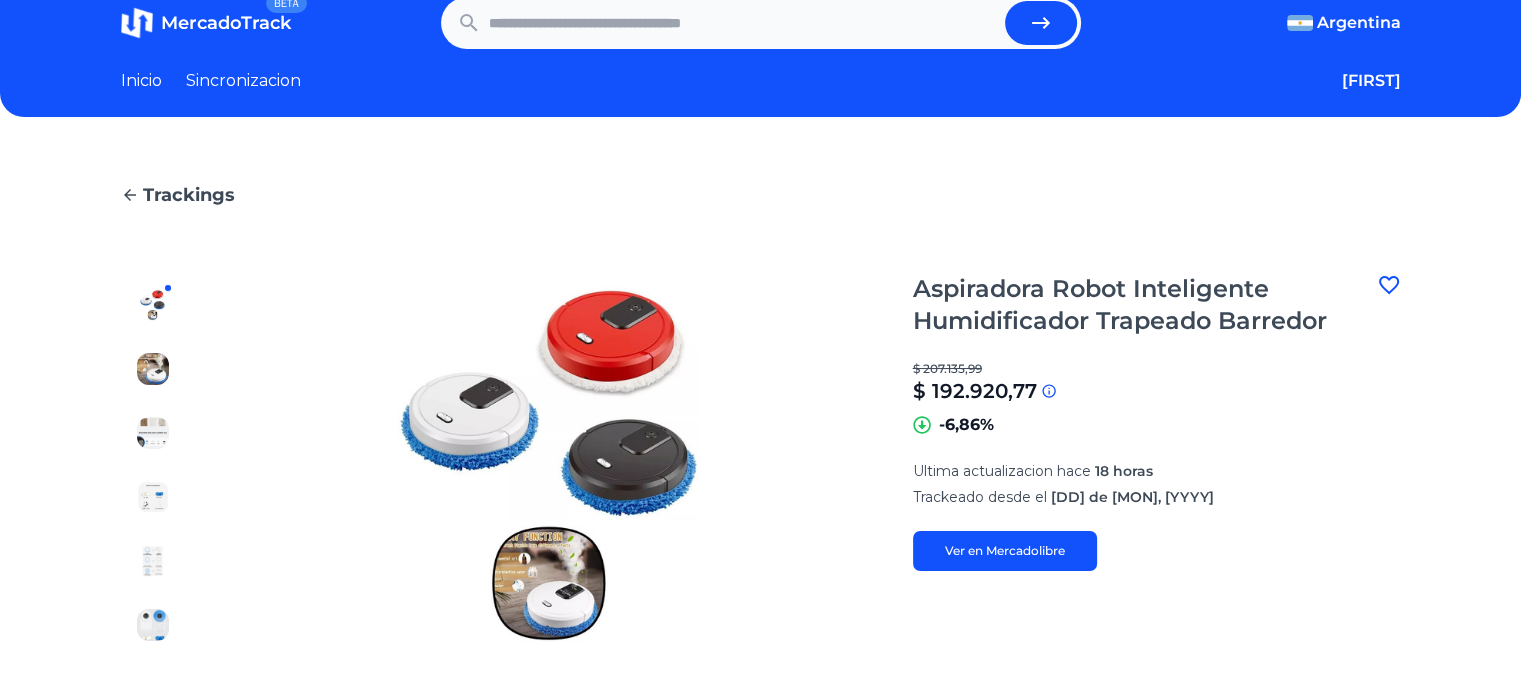 scroll, scrollTop: 0, scrollLeft: 0, axis: both 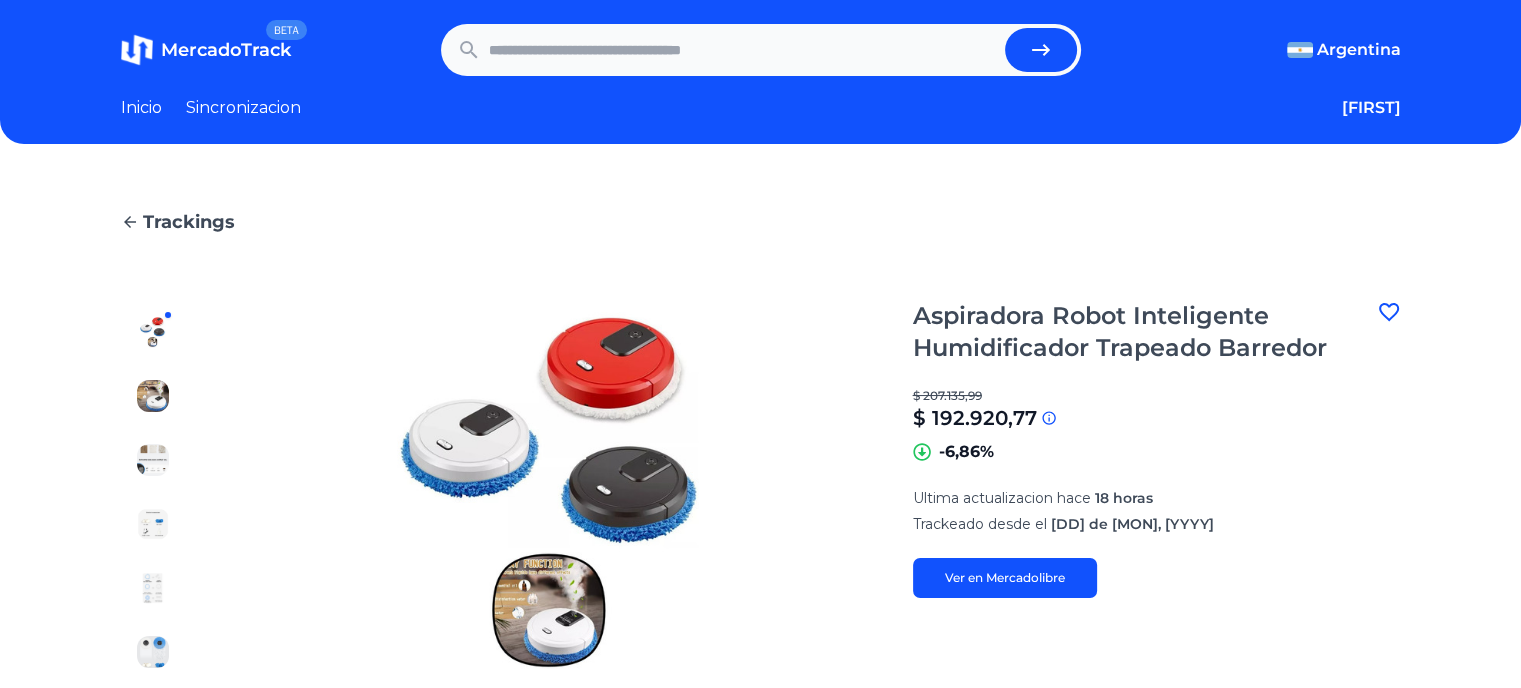 click at bounding box center [743, 50] 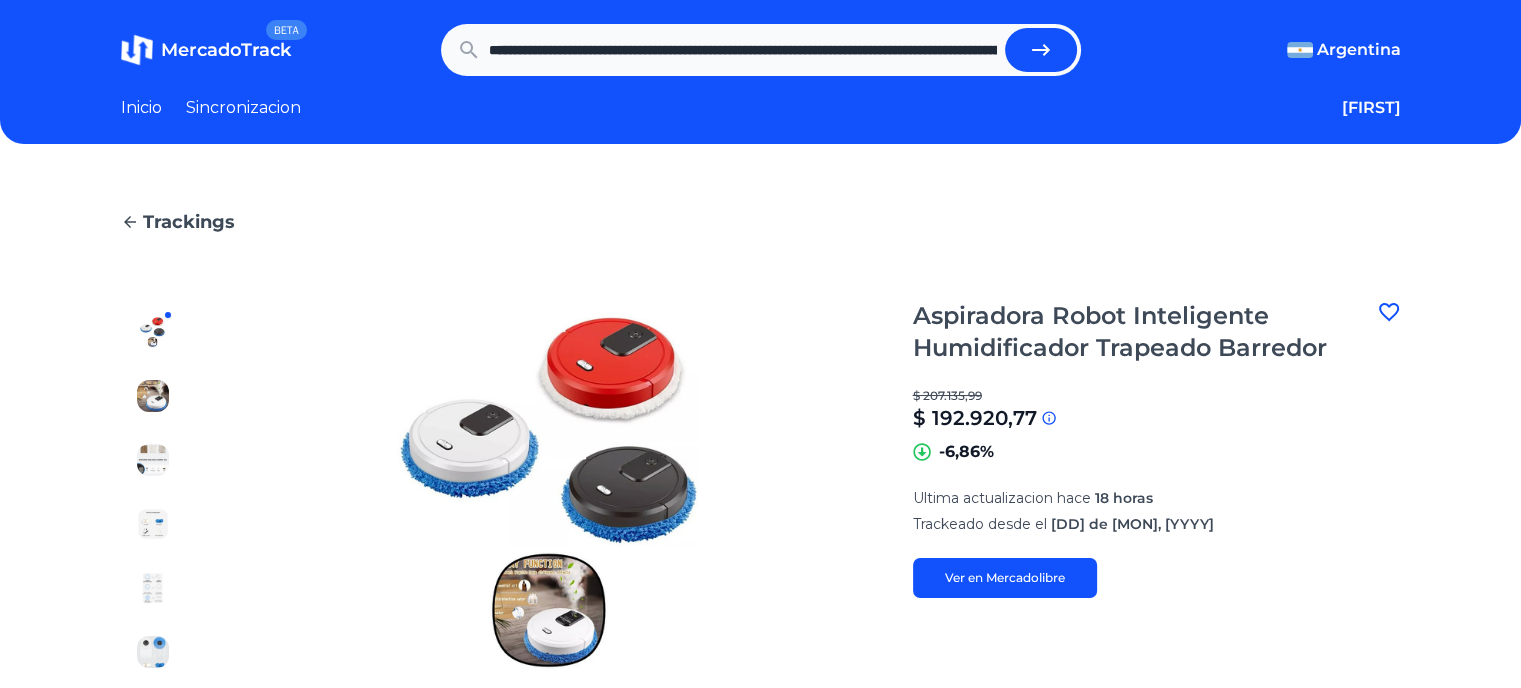 scroll, scrollTop: 0, scrollLeft: 1466, axis: horizontal 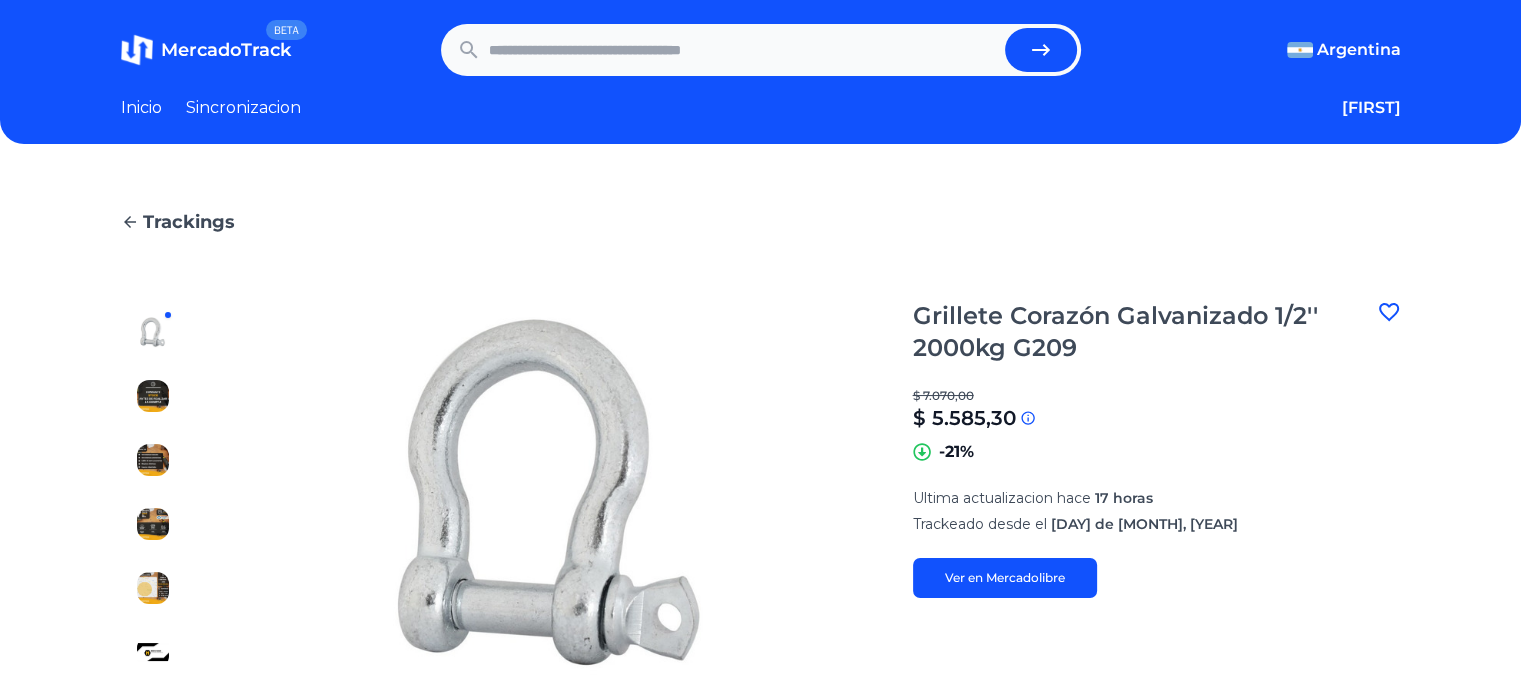 click at bounding box center (743, 50) 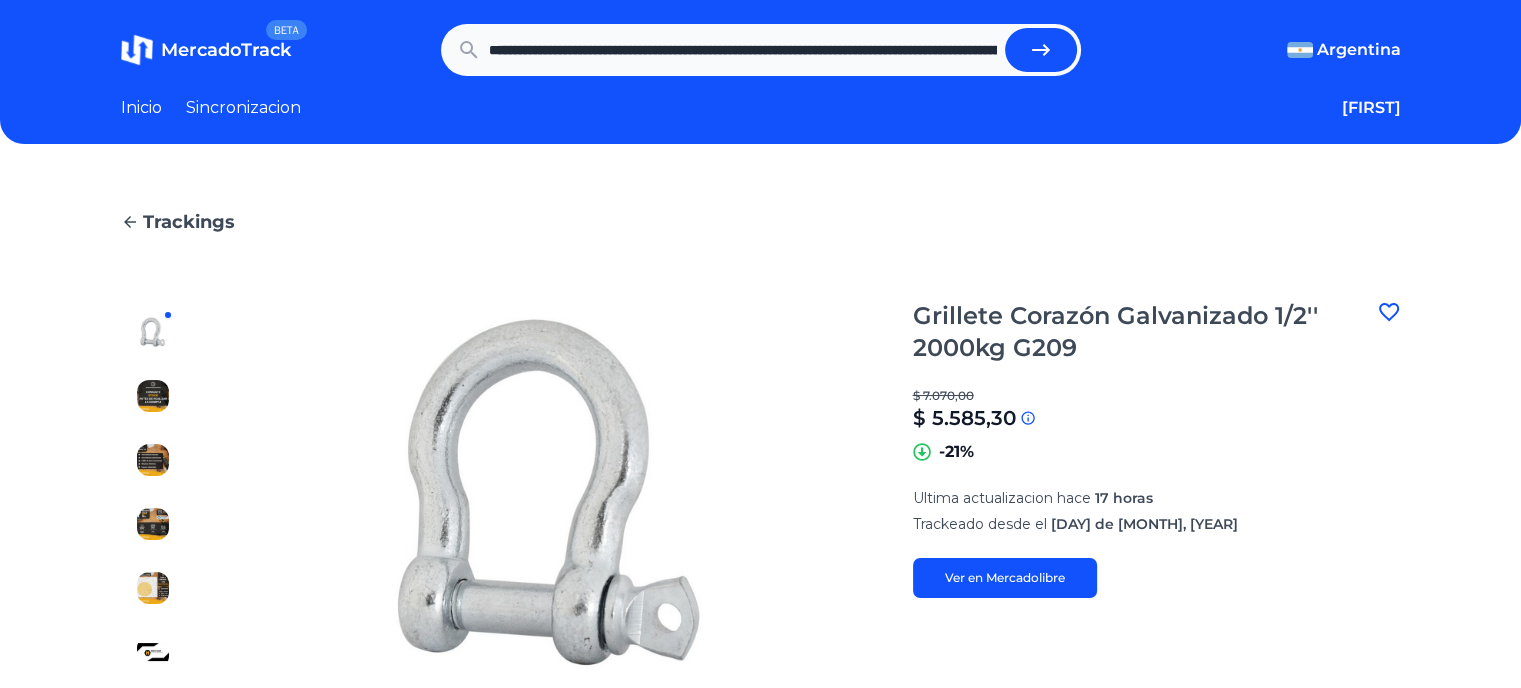 scroll, scrollTop: 0, scrollLeft: 1905, axis: horizontal 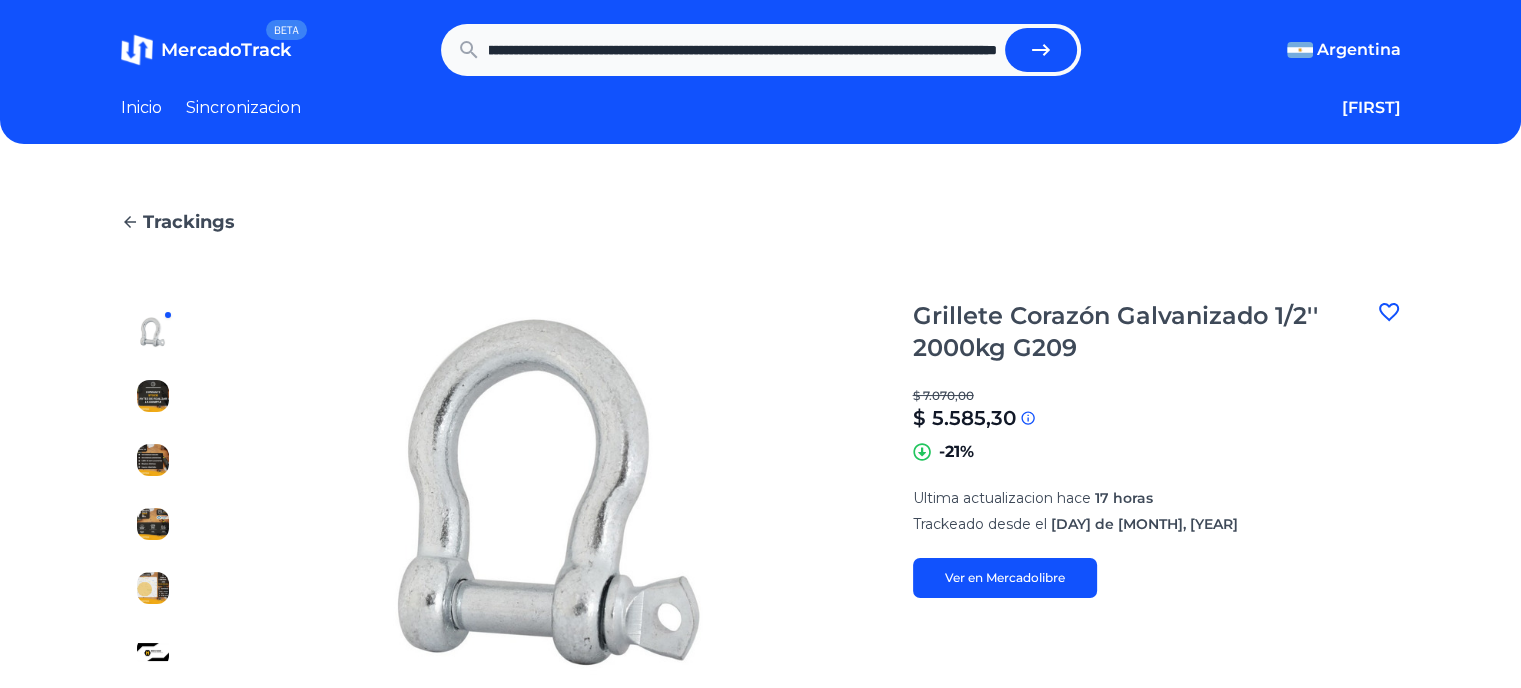 click at bounding box center (1041, 50) 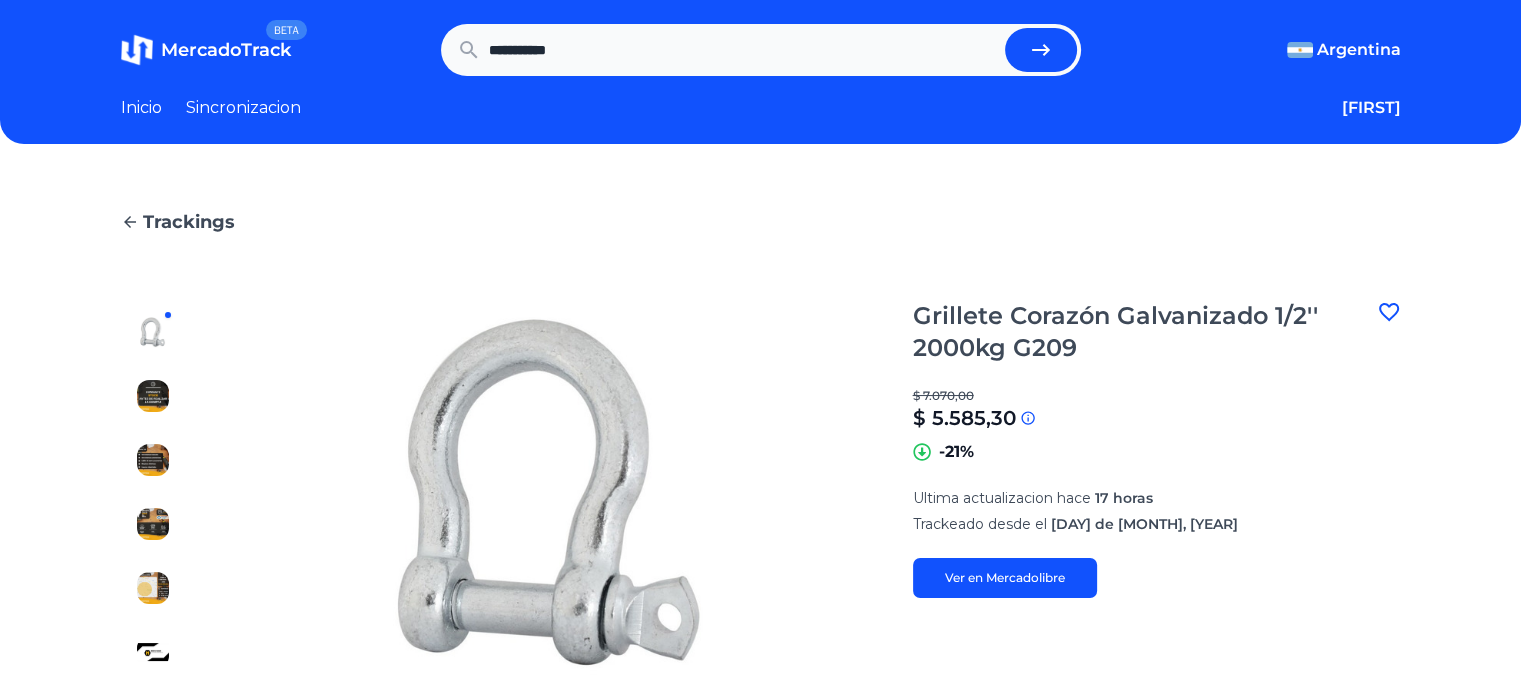 scroll, scrollTop: 0, scrollLeft: 0, axis: both 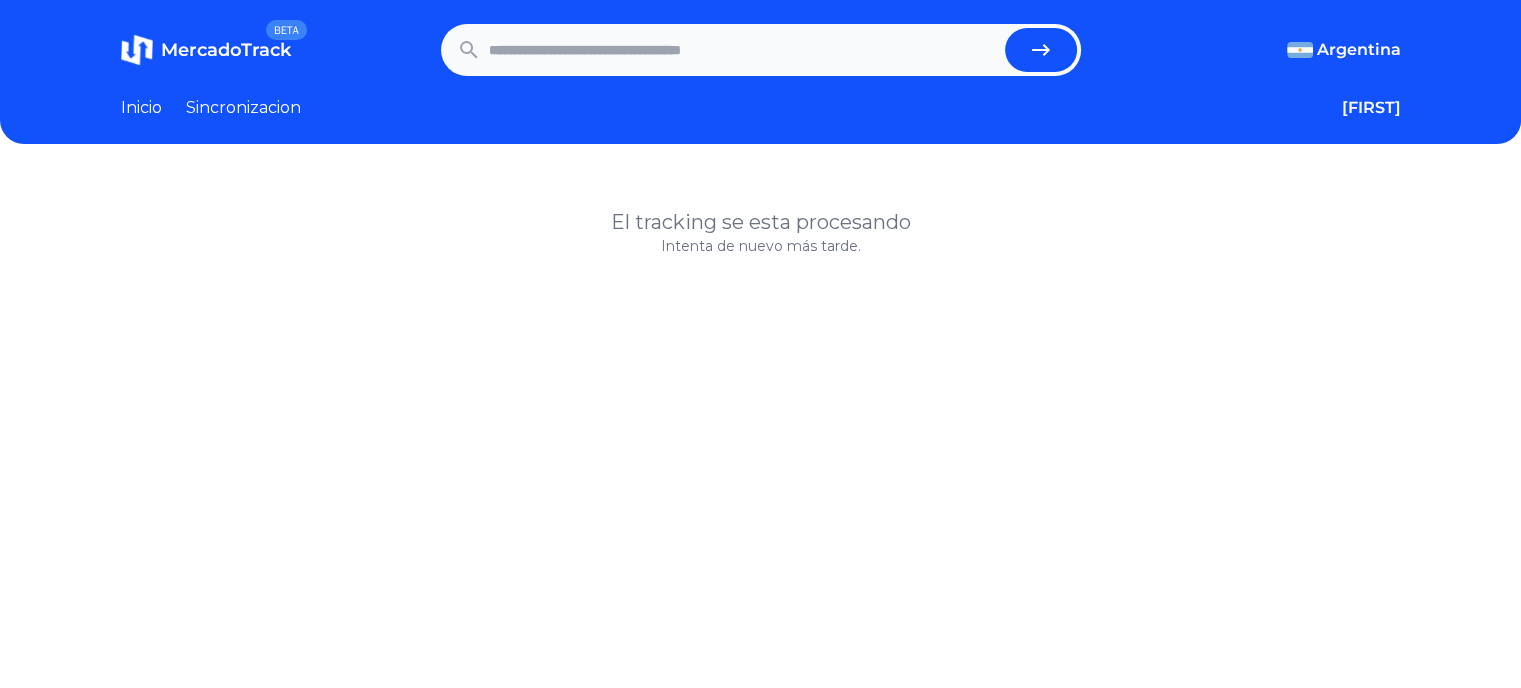 click at bounding box center (743, 50) 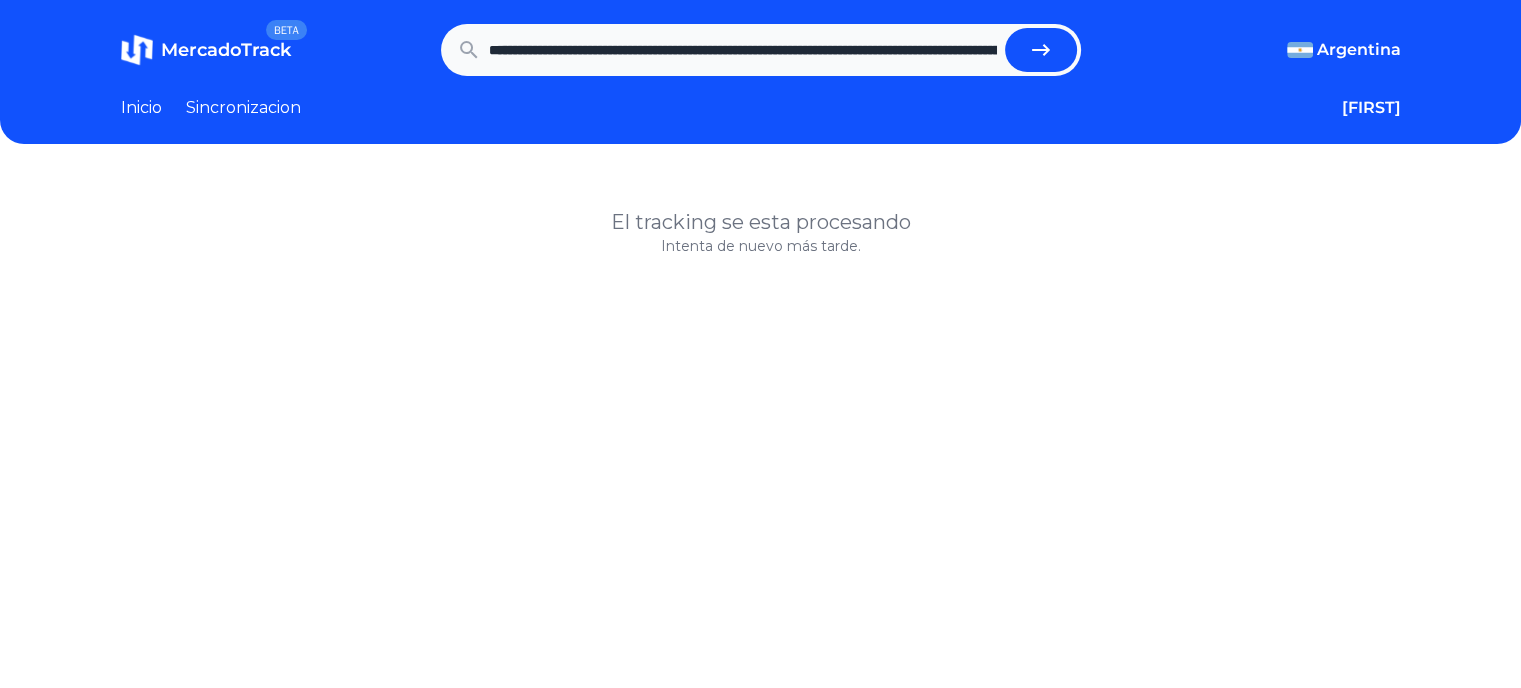 scroll, scrollTop: 0, scrollLeft: 1269, axis: horizontal 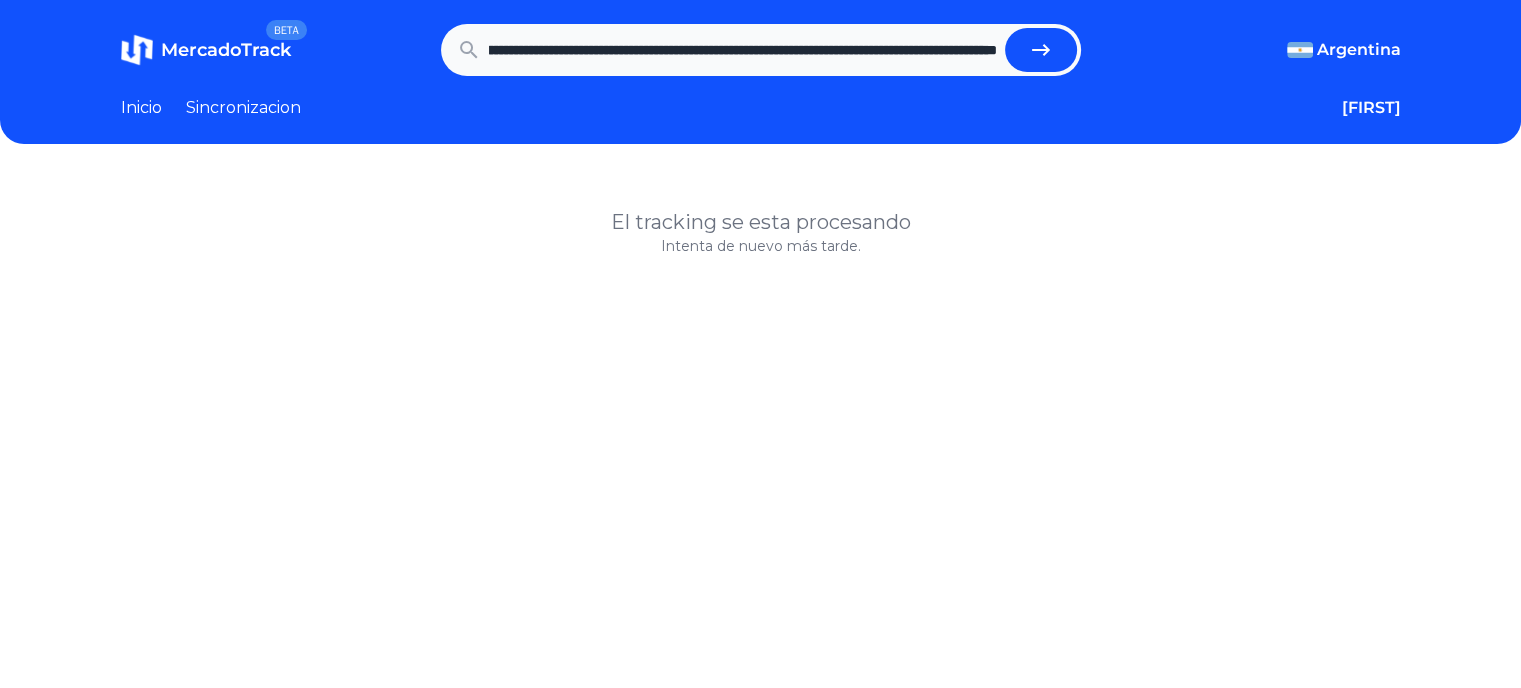 click at bounding box center [1041, 50] 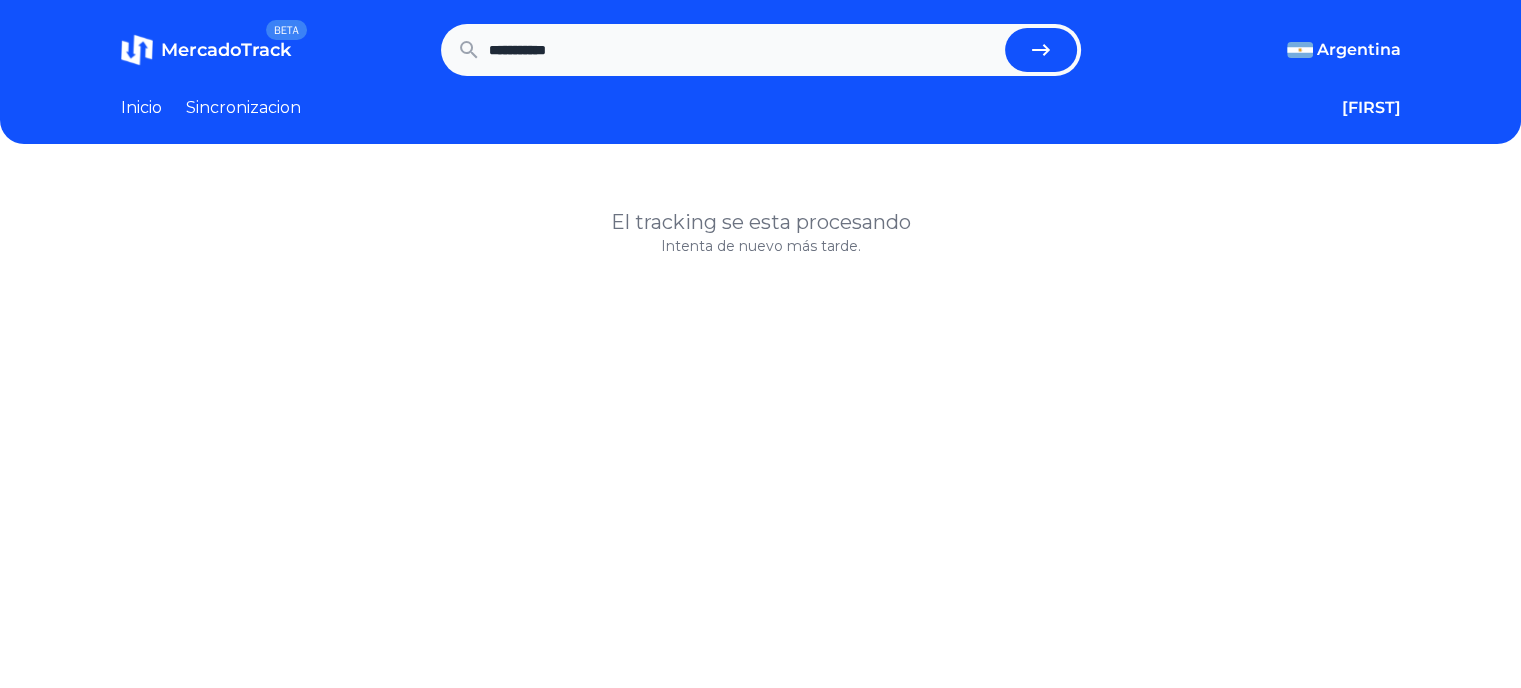 scroll, scrollTop: 0, scrollLeft: 0, axis: both 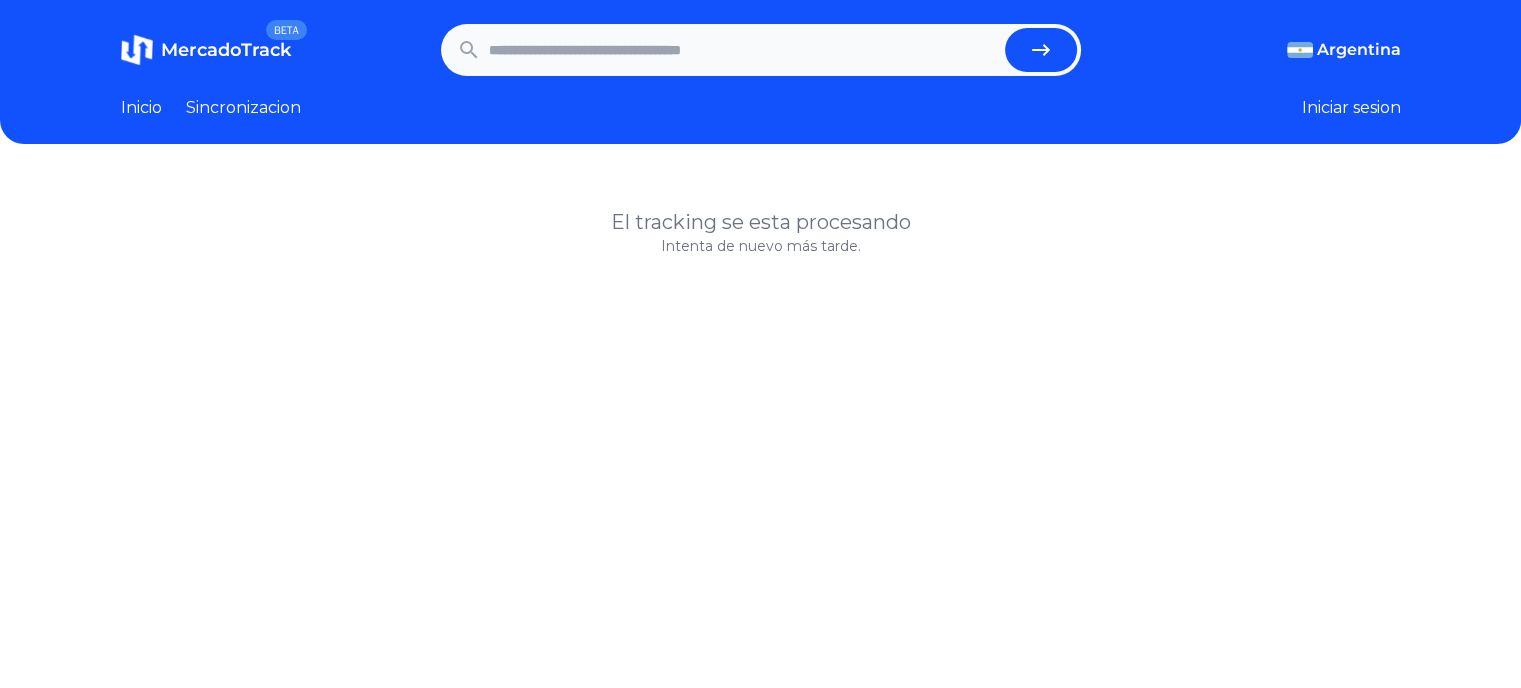 click on "El tracking se esta procesando Intenta de nuevo más tarde." at bounding box center (760, 520) 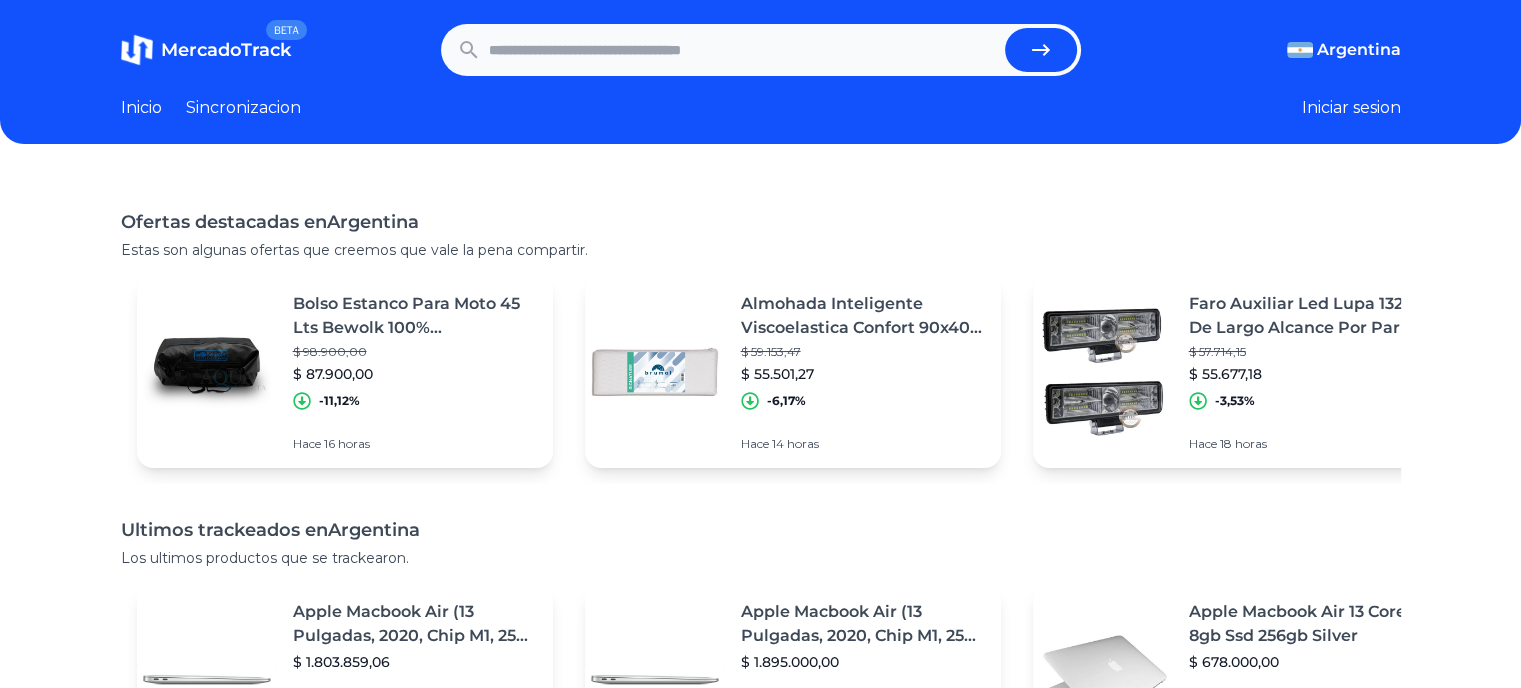 click at bounding box center (743, 50) 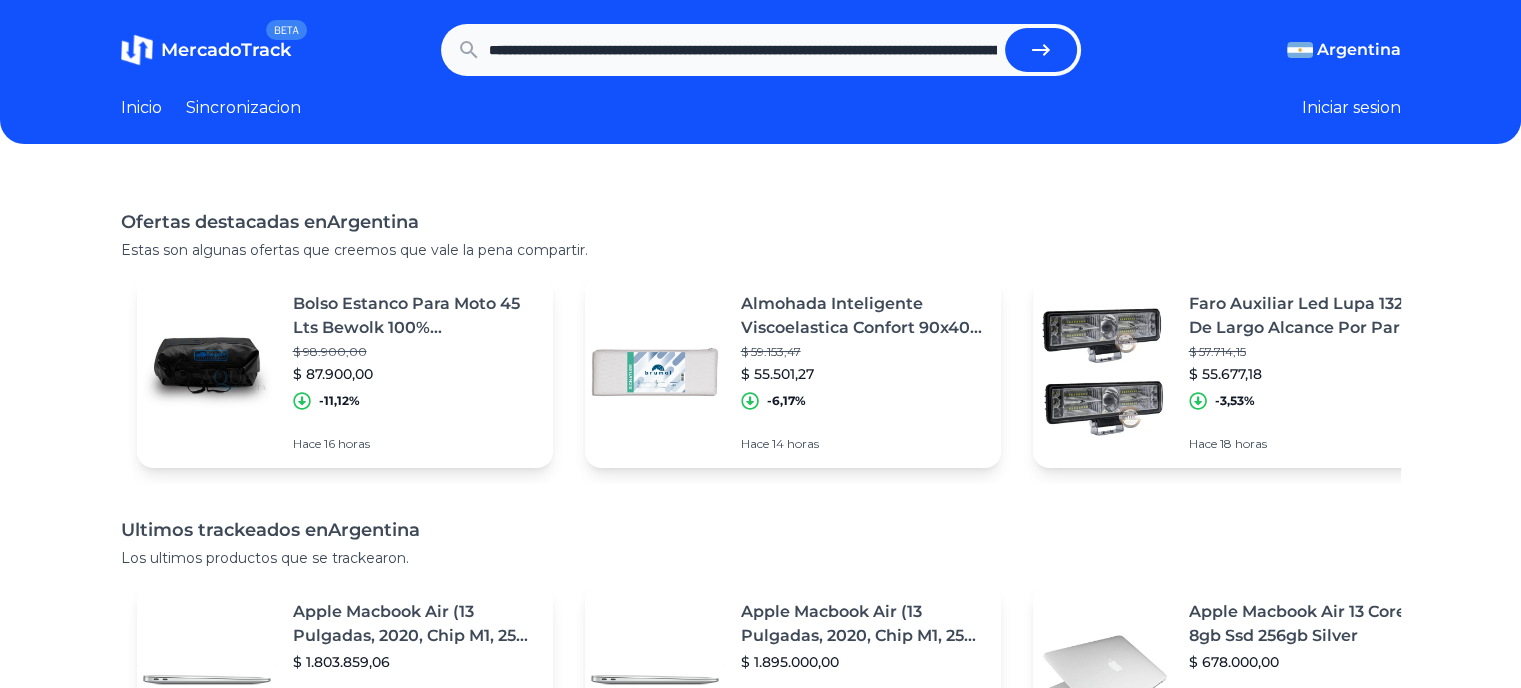 scroll, scrollTop: 0, scrollLeft: 1269, axis: horizontal 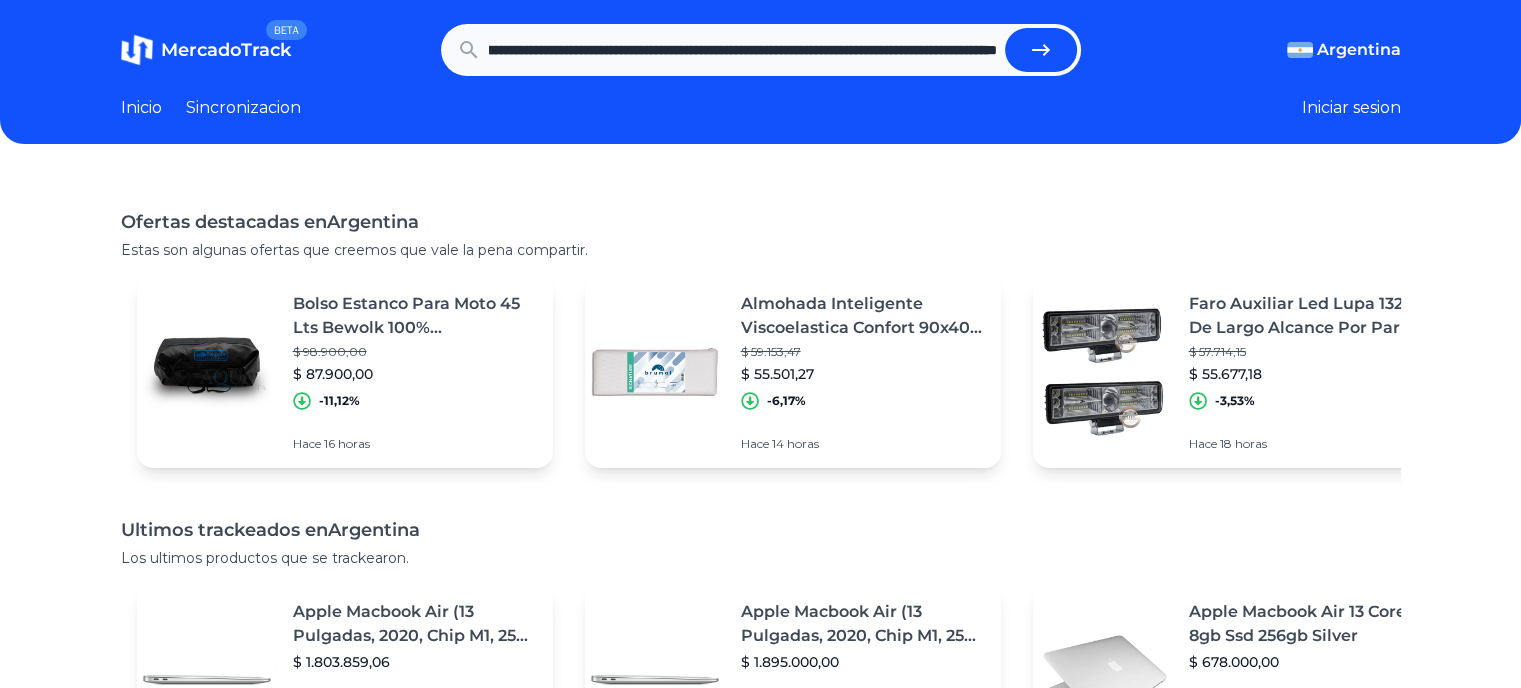 click at bounding box center (1041, 50) 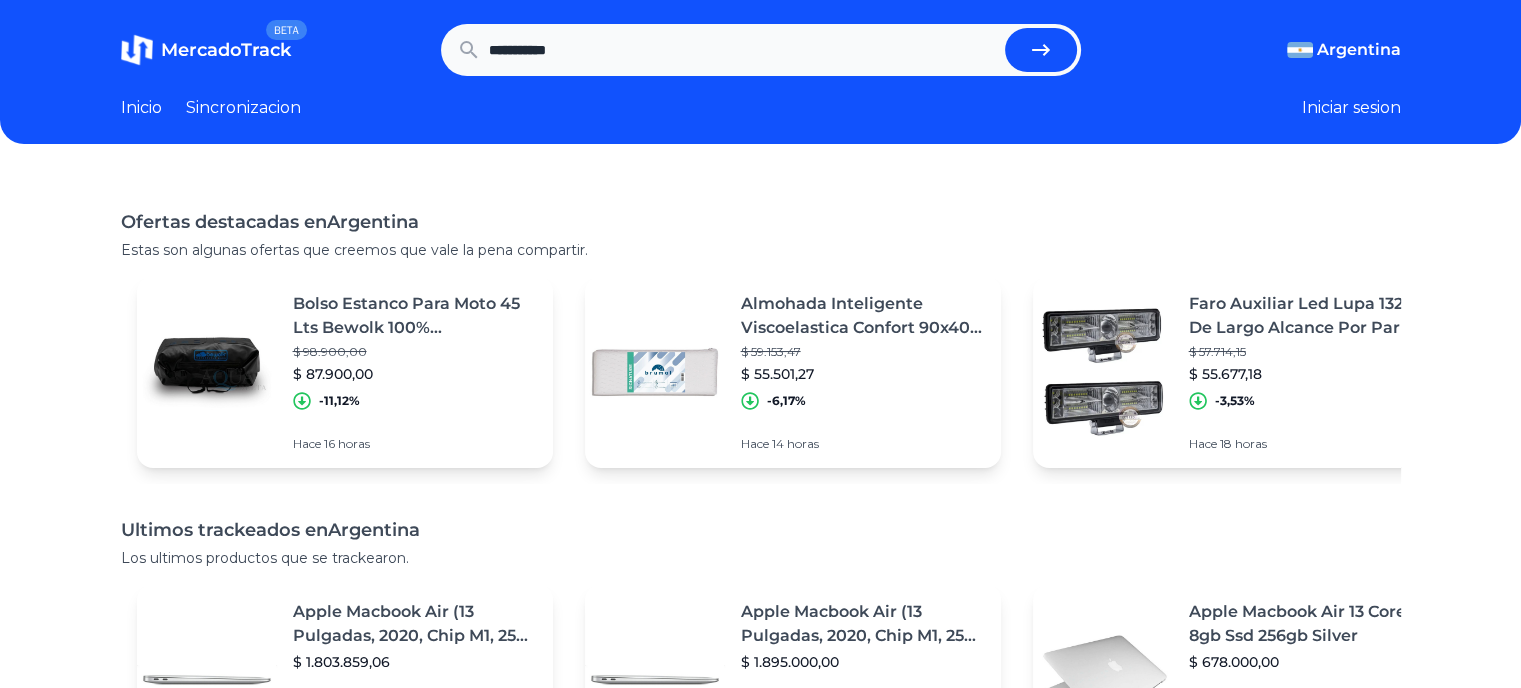 scroll, scrollTop: 0, scrollLeft: 0, axis: both 